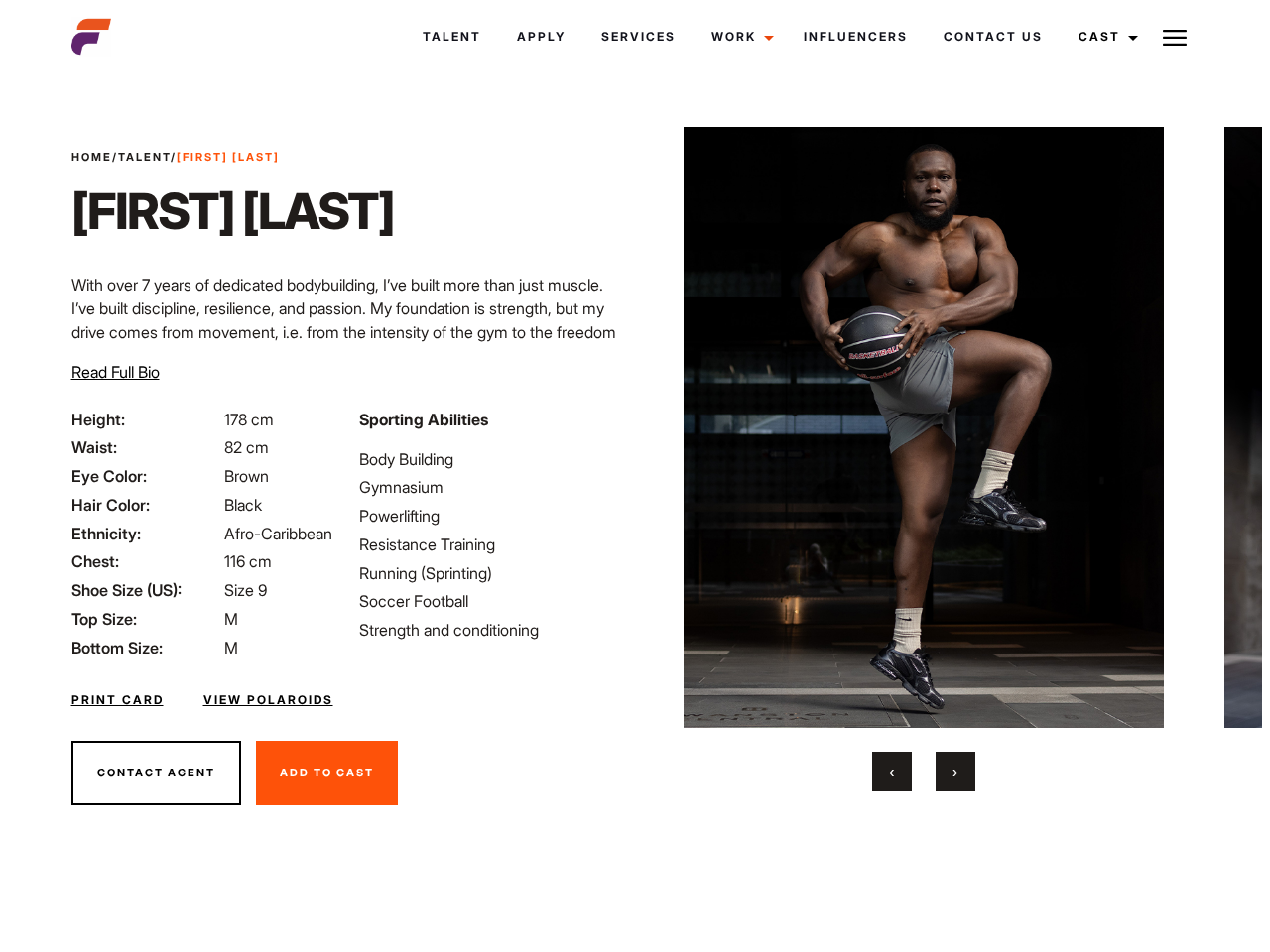 scroll, scrollTop: 0, scrollLeft: 0, axis: both 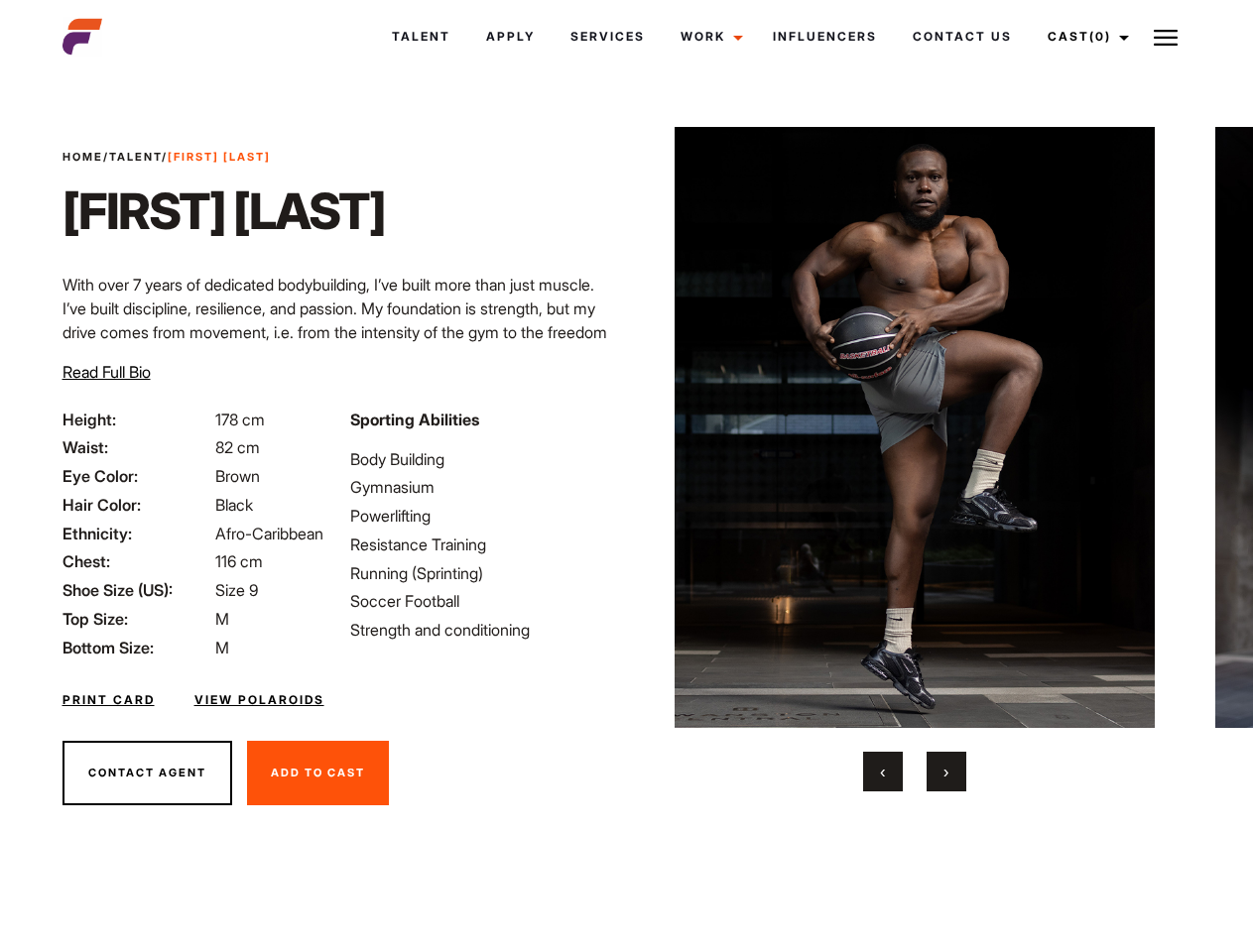 click on "Cast  (0)" at bounding box center [1085, 37] 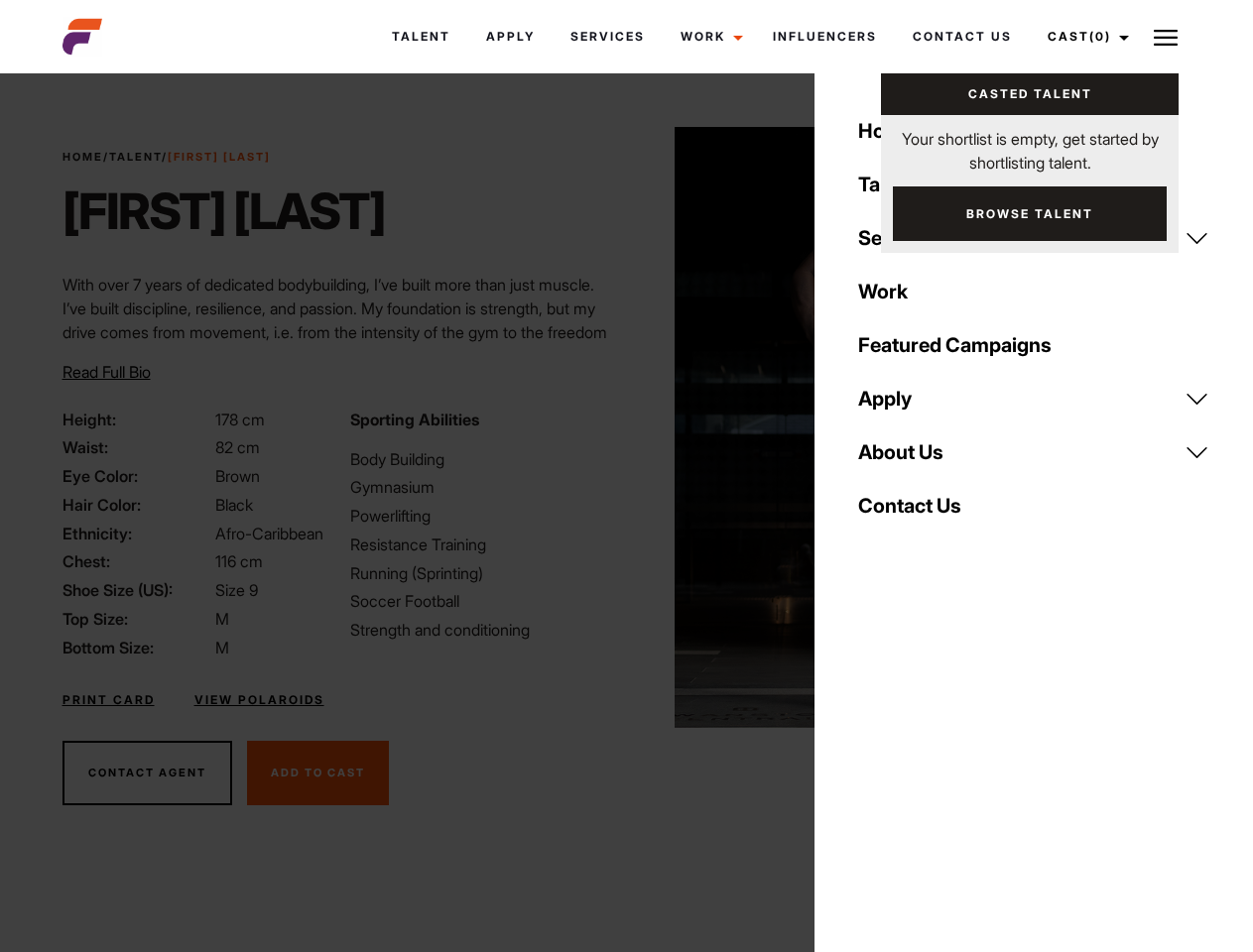 click at bounding box center (915, 427) 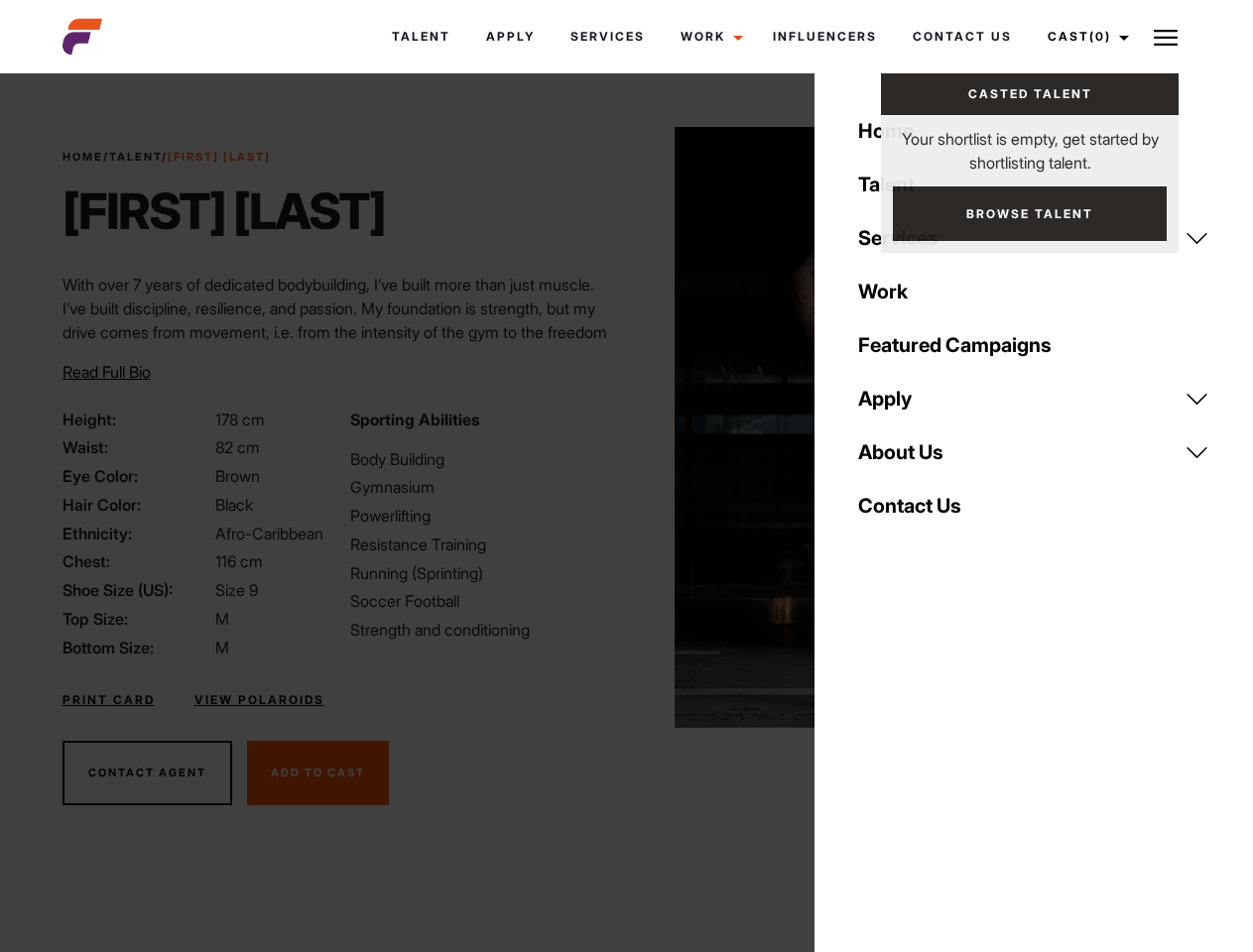 click on "Sporting Abilities
Body Building
Gymnasium
Powerlifting
Resistance Training
Running (Sprinting)
Soccer Football
Strength and conditioning" at bounding box center [482, 534] 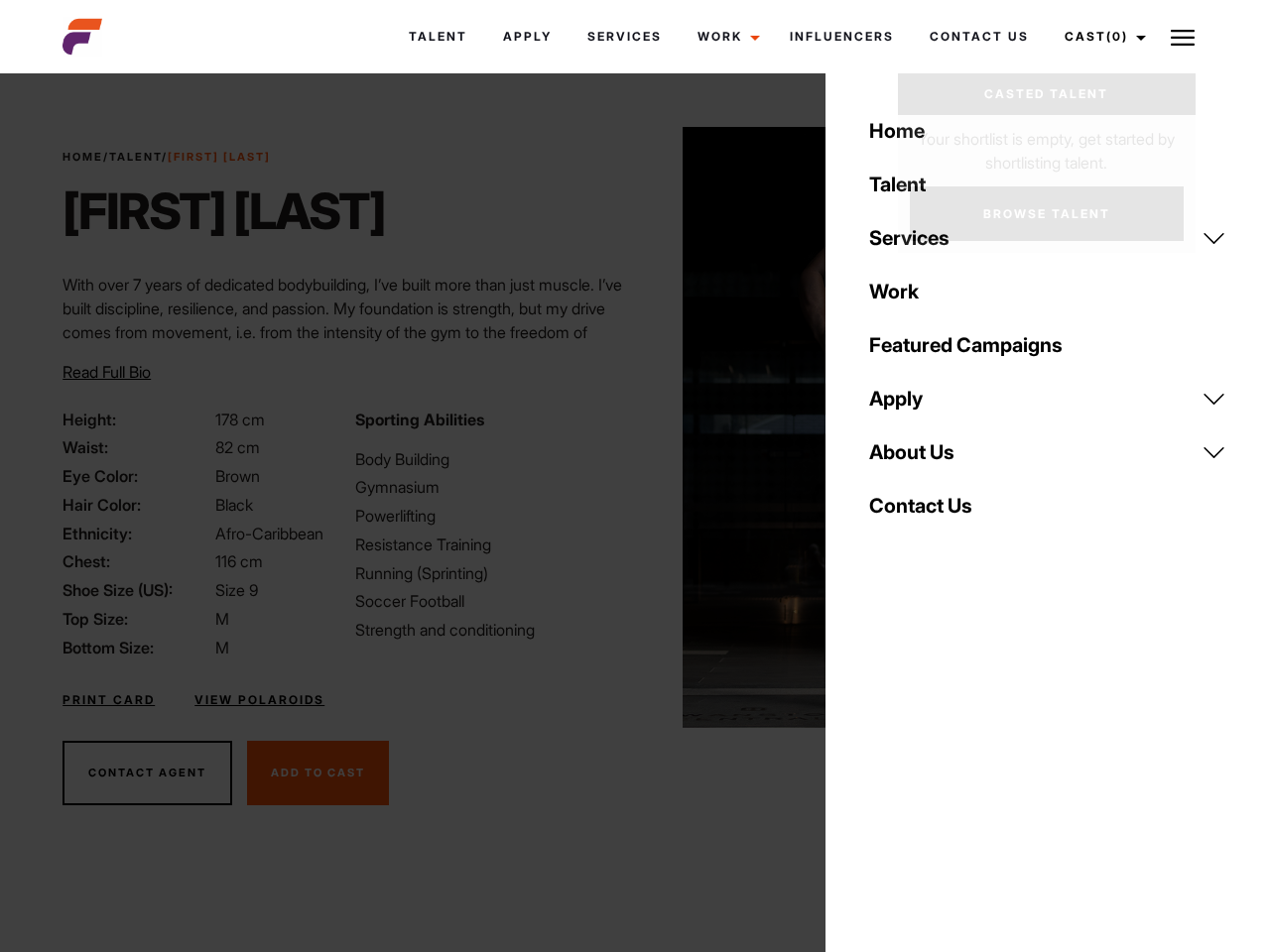 click on "Home
Talent
Services
Talent Casting
Photography
Videography
Creative
Hair and Make-Up
UGC
All Services
Work
Featured Campaigns
Apply
Be Discovered
Pre Shoot
Portfolio Photography
About Us
Discover AEFM
Founder
Our Clients
Testimonials
Contact Us" at bounding box center [1048, 476] 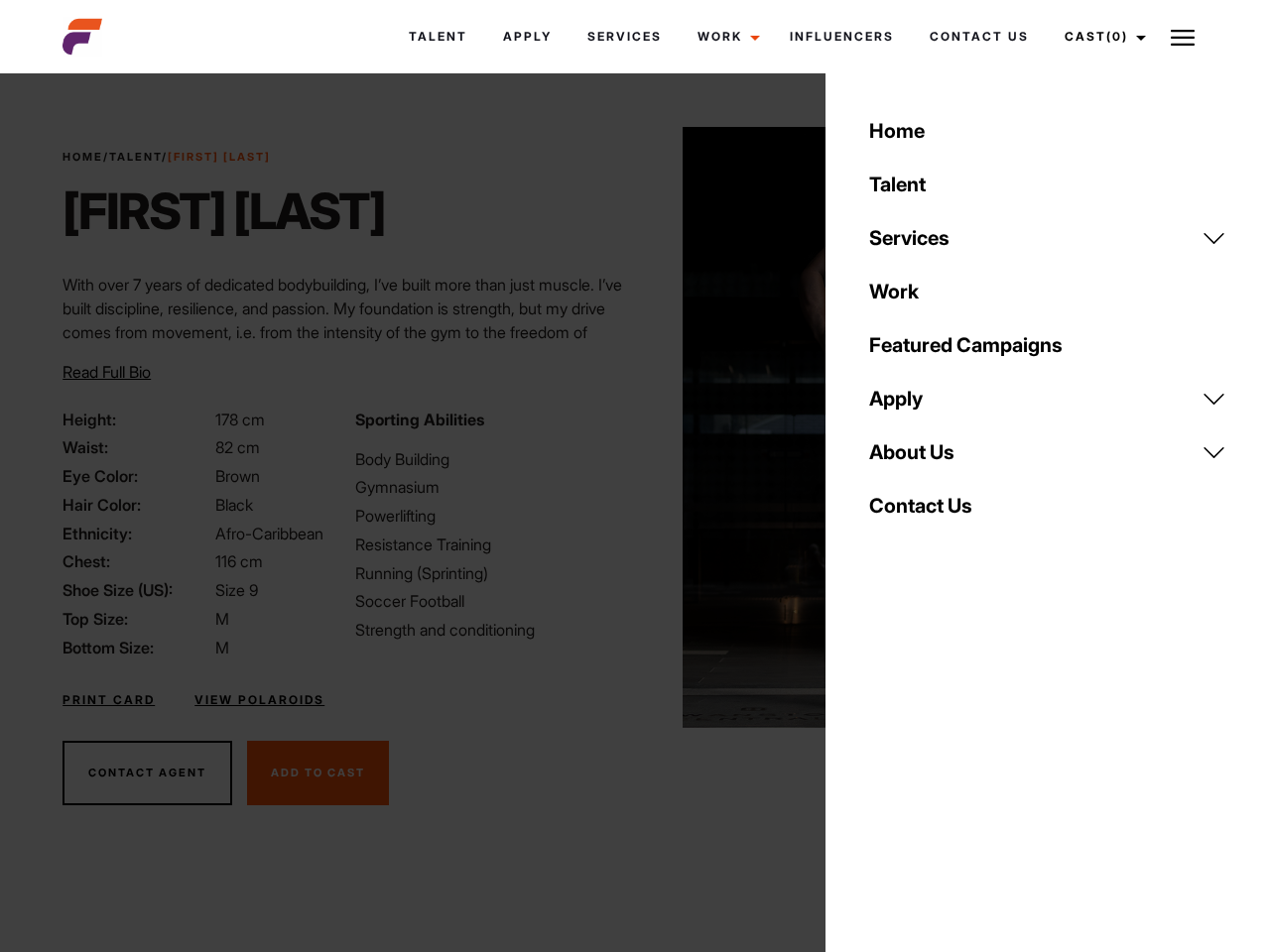 click on "Home
Talent
Services
Talent Casting
Photography
Videography
Creative
Hair and Make-Up
UGC
All Services
Work
Featured Campaigns
Apply
Be Discovered
Pre Shoot
Portfolio Photography
About Us
Discover AEFM
Founder
Our Clients
Testimonials
Contact Us" at bounding box center [1048, 476] 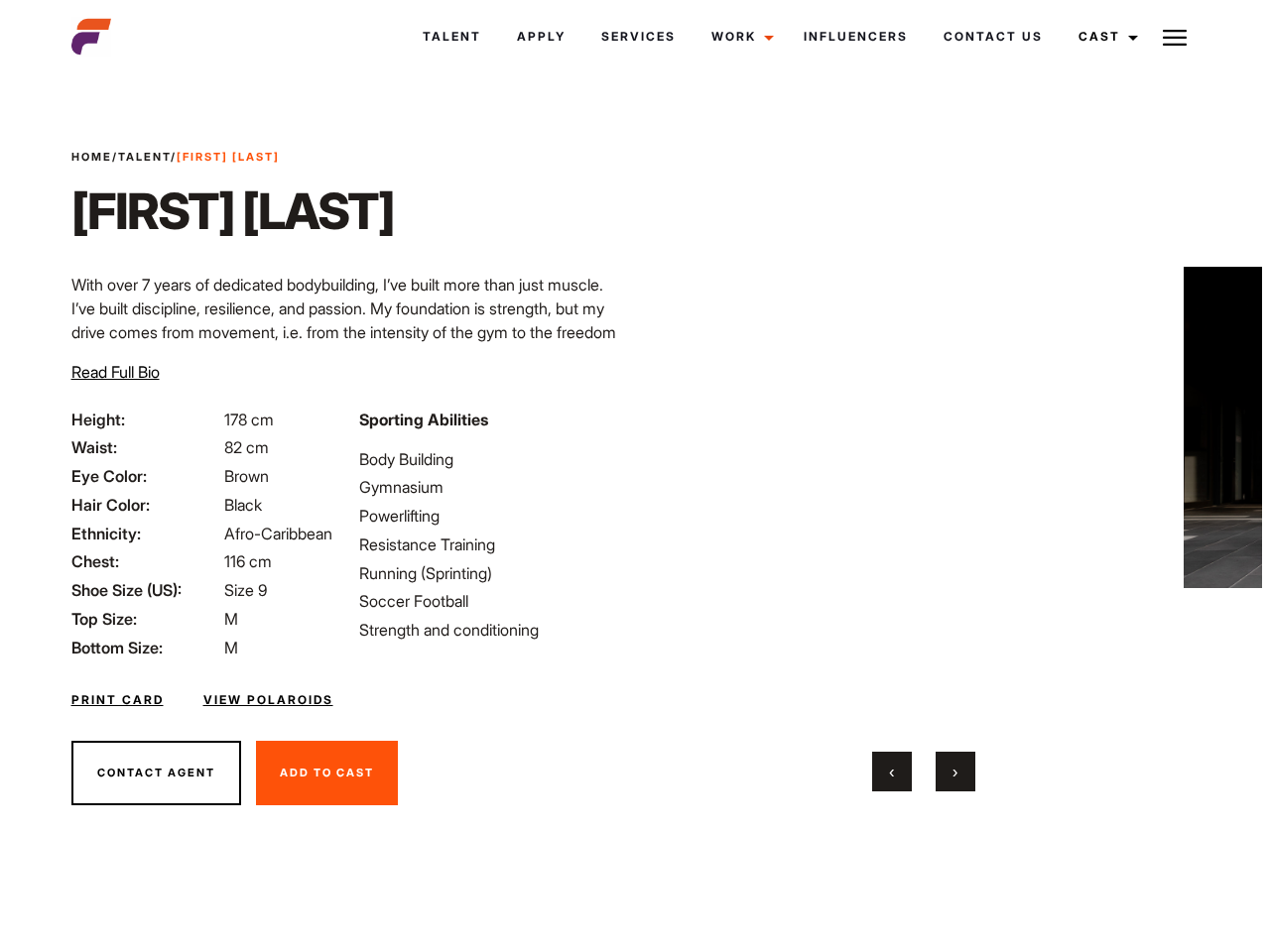 scroll, scrollTop: 0, scrollLeft: 0, axis: both 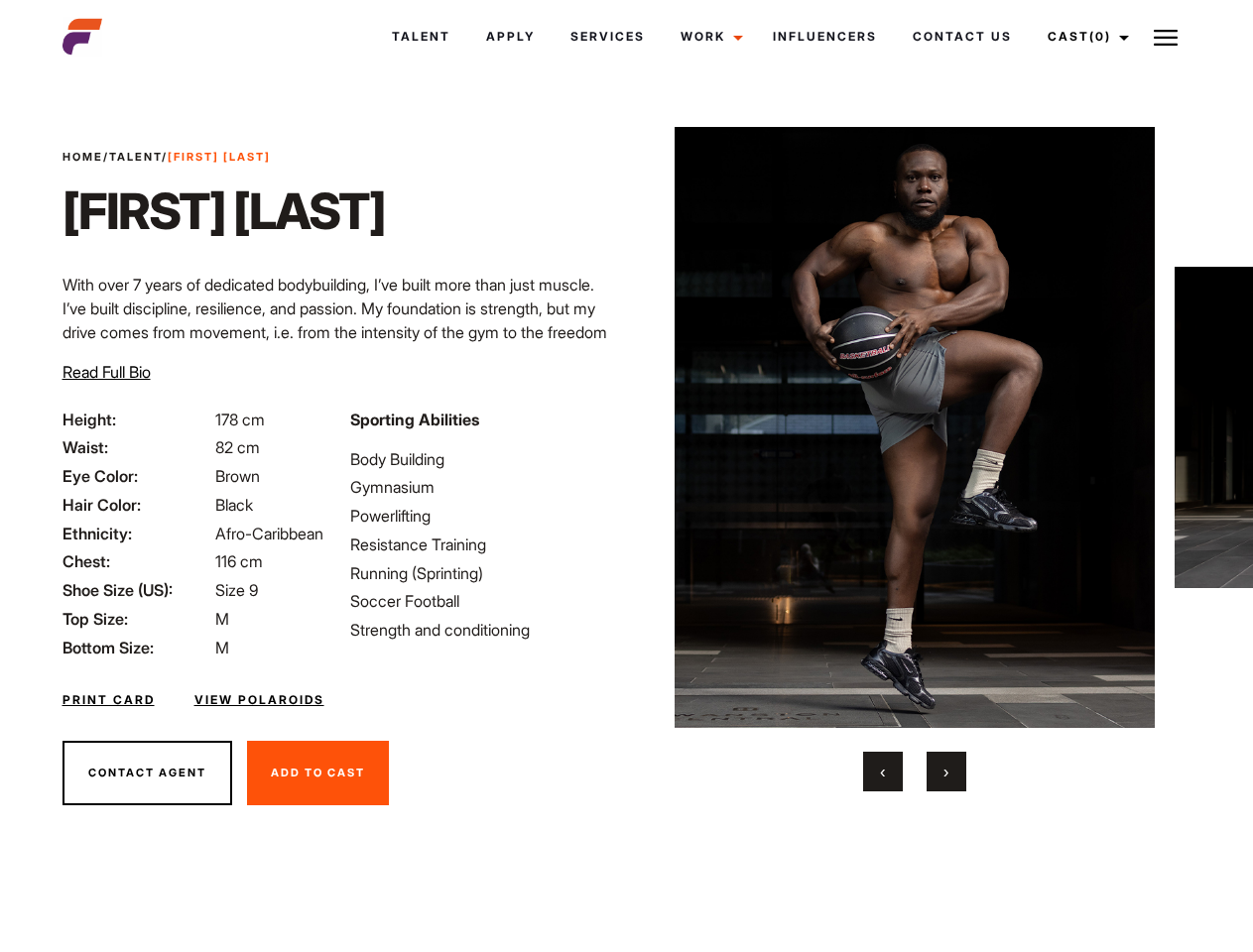 click on "Cast  (0)" at bounding box center (1085, 37) 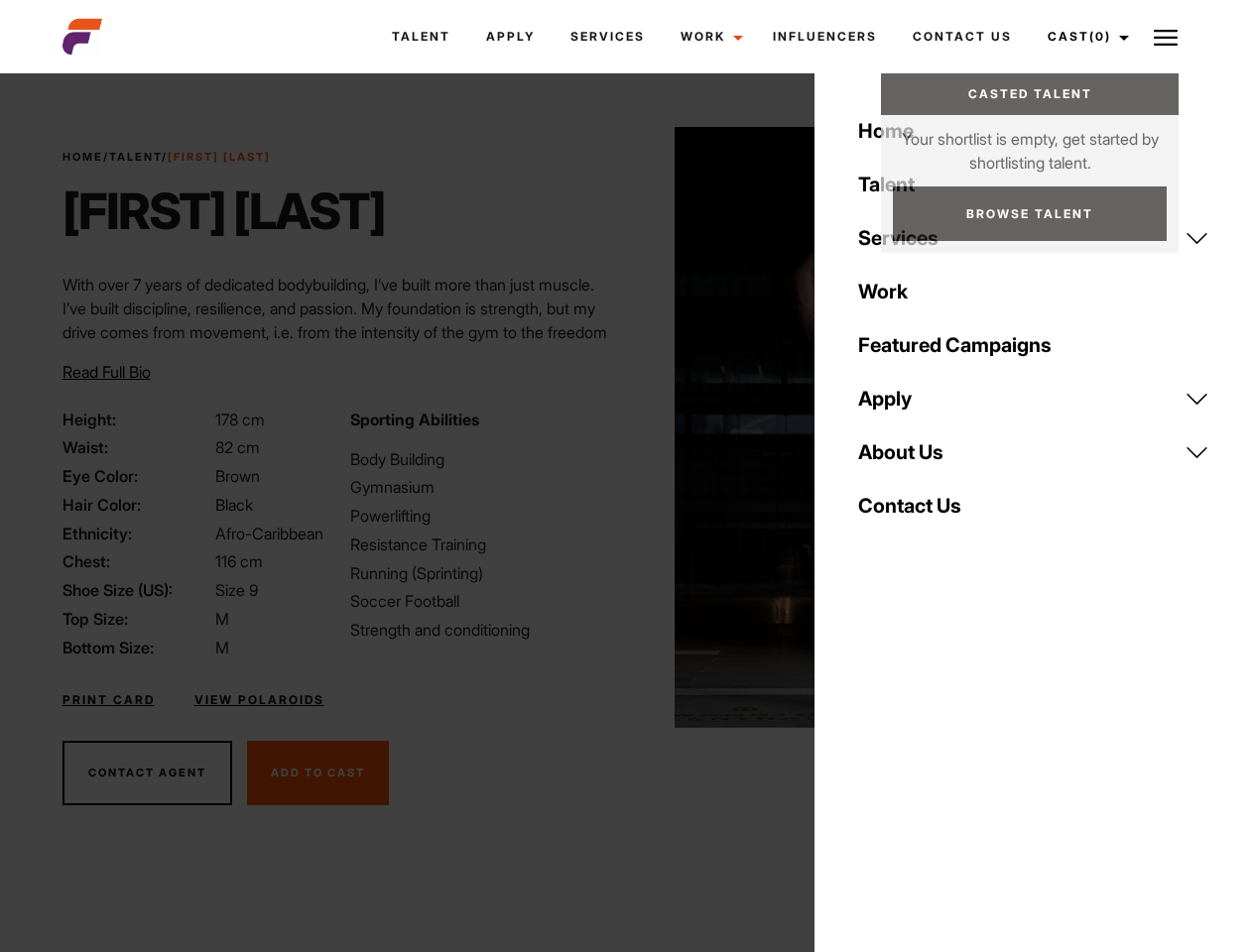 click at bounding box center [915, 427] 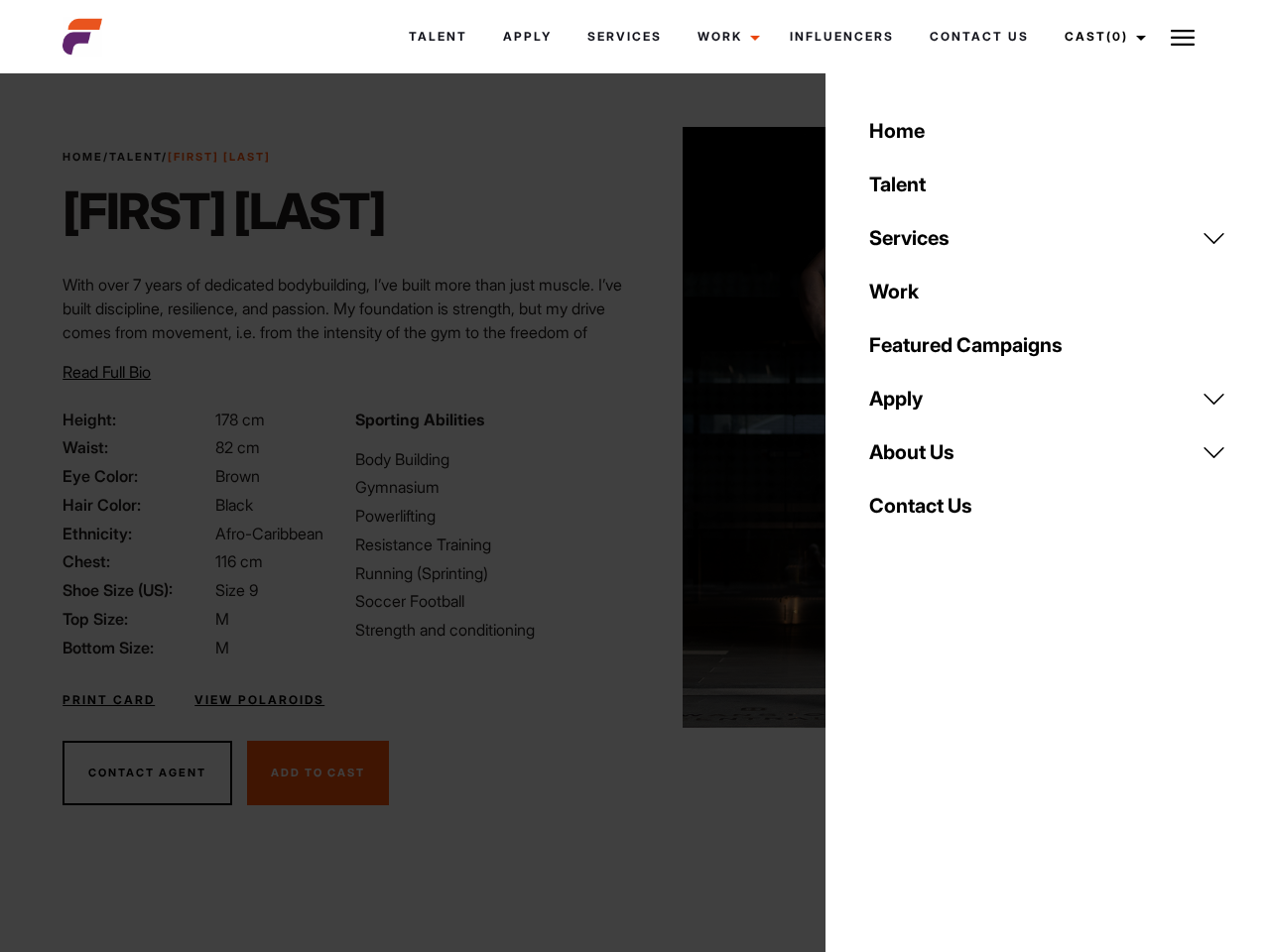 click on "Home
Talent
Services
Talent Casting
Photography
Videography
Creative
Hair and Make-Up
UGC
All Services
Work
Featured Campaigns
Apply
Be Discovered
Pre Shoot
Portfolio Photography
About Us
Discover AEFM
Founder
Our Clients
Testimonials
Contact Us" at bounding box center [1048, 476] 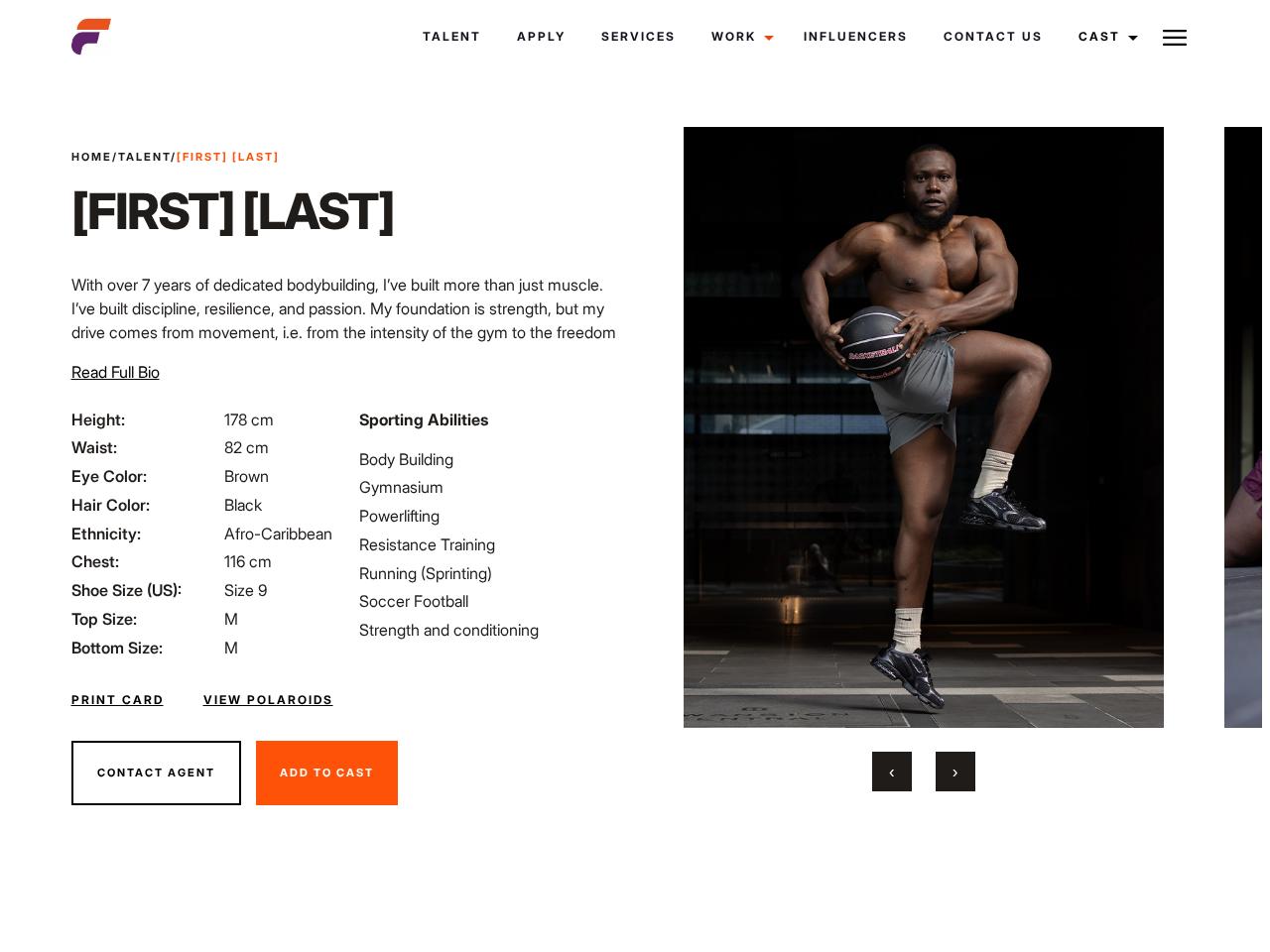 scroll, scrollTop: 0, scrollLeft: 0, axis: both 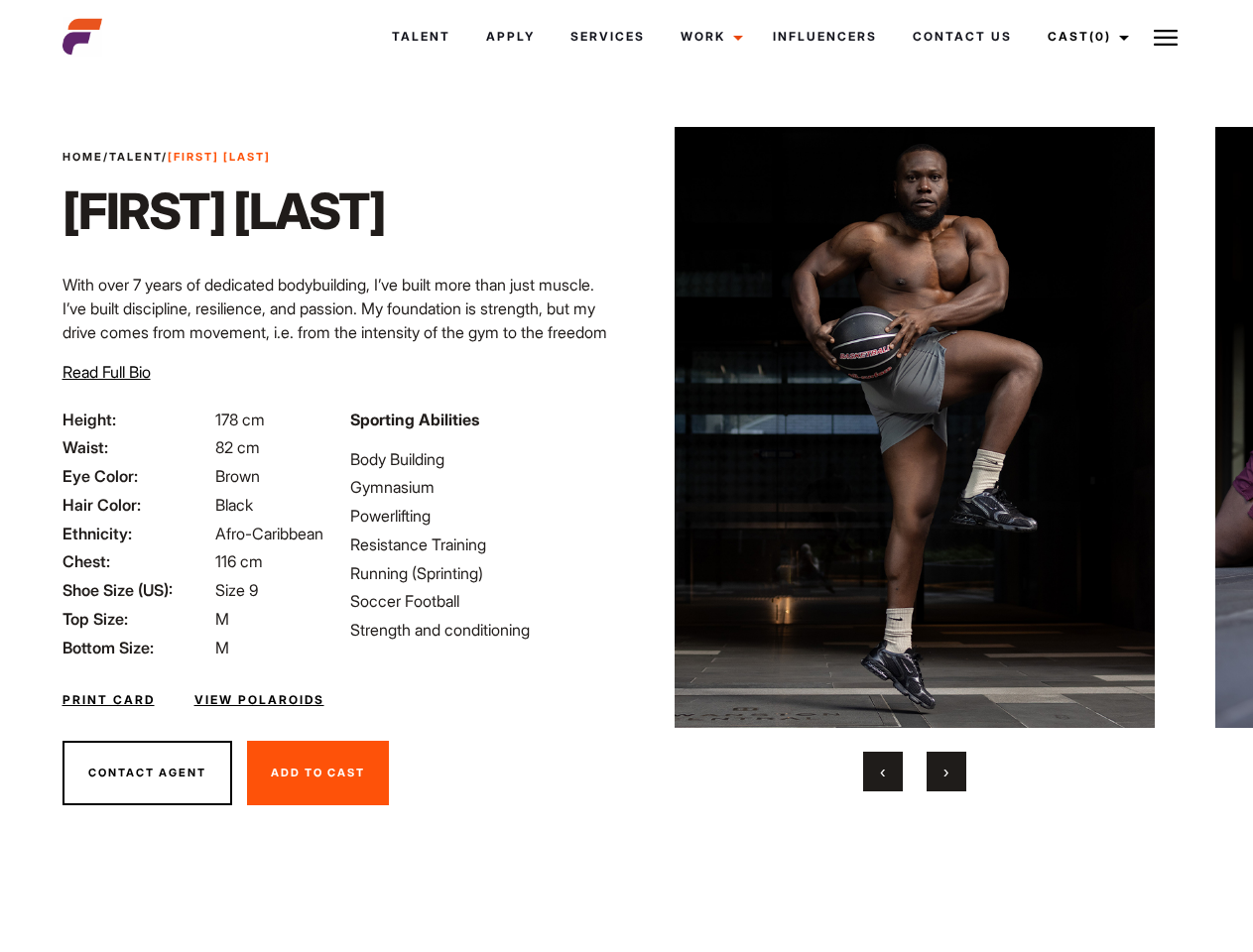 click on "Cast  (0)" at bounding box center [1085, 37] 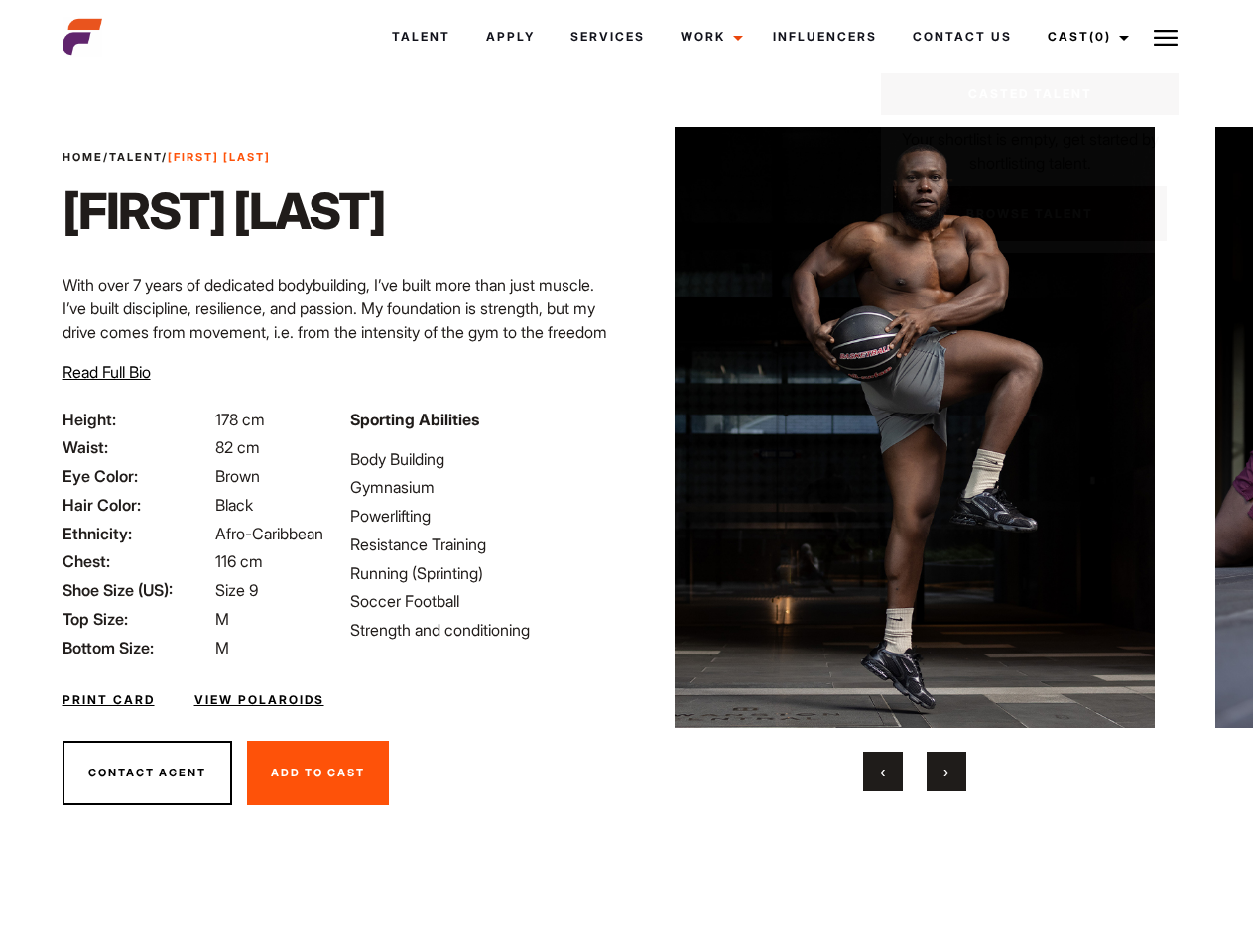 click at bounding box center [1166, 38] 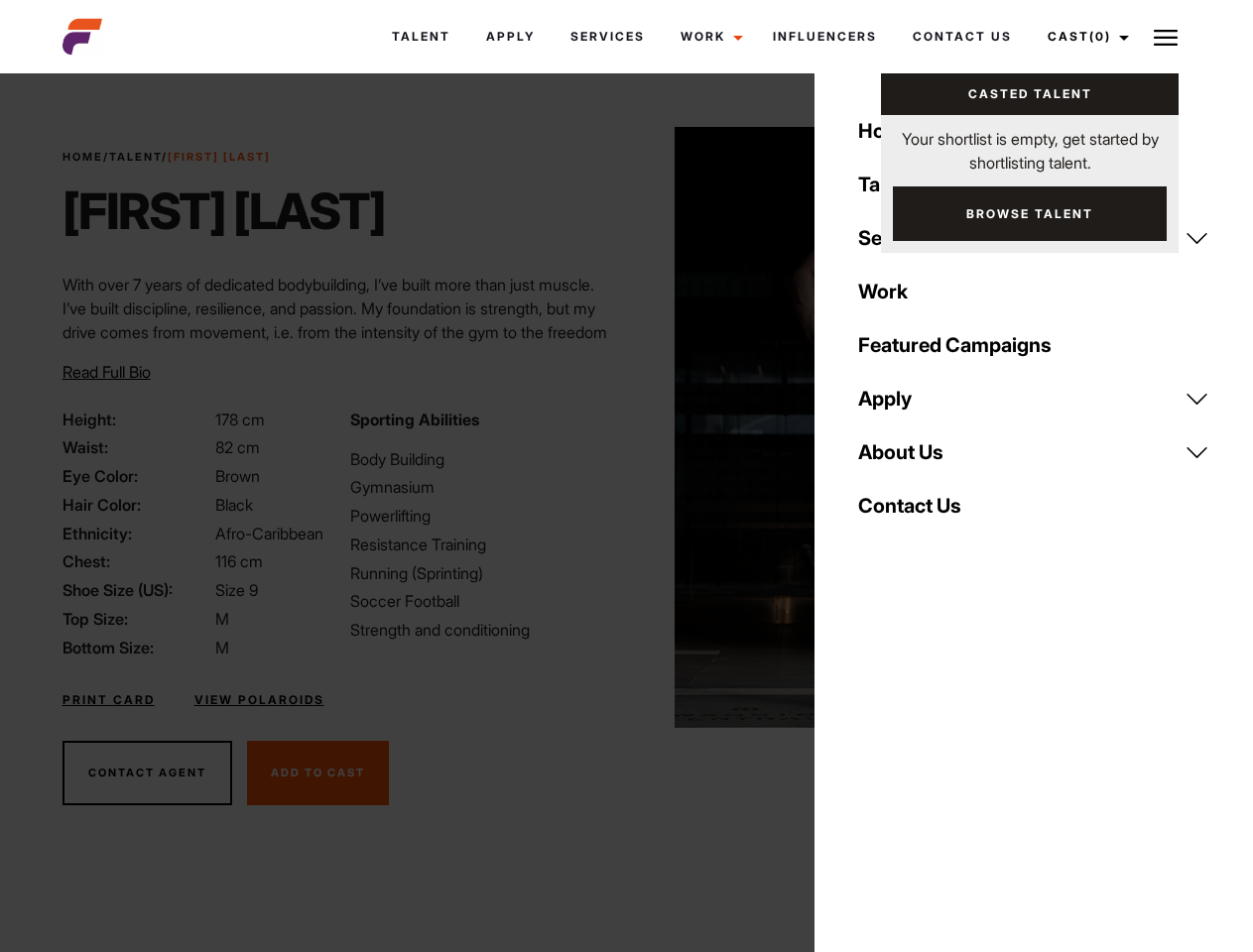 click at bounding box center (915, 427) 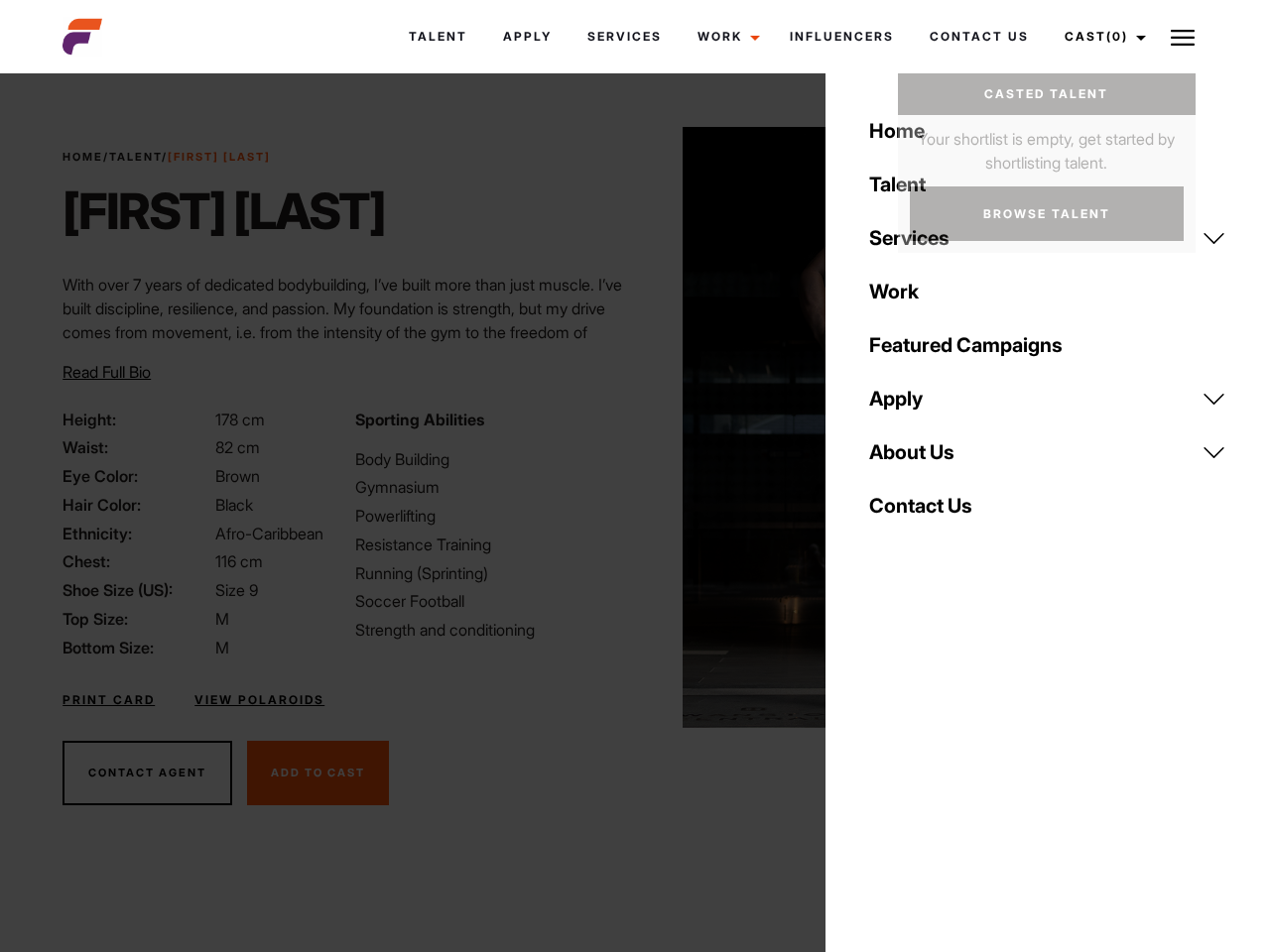 click on "Sporting Abilities
Body Building
Gymnasium
Powerlifting
Resistance Training
Running (Sprinting)
Soccer Football
Strength and conditioning" at bounding box center (489, 534) 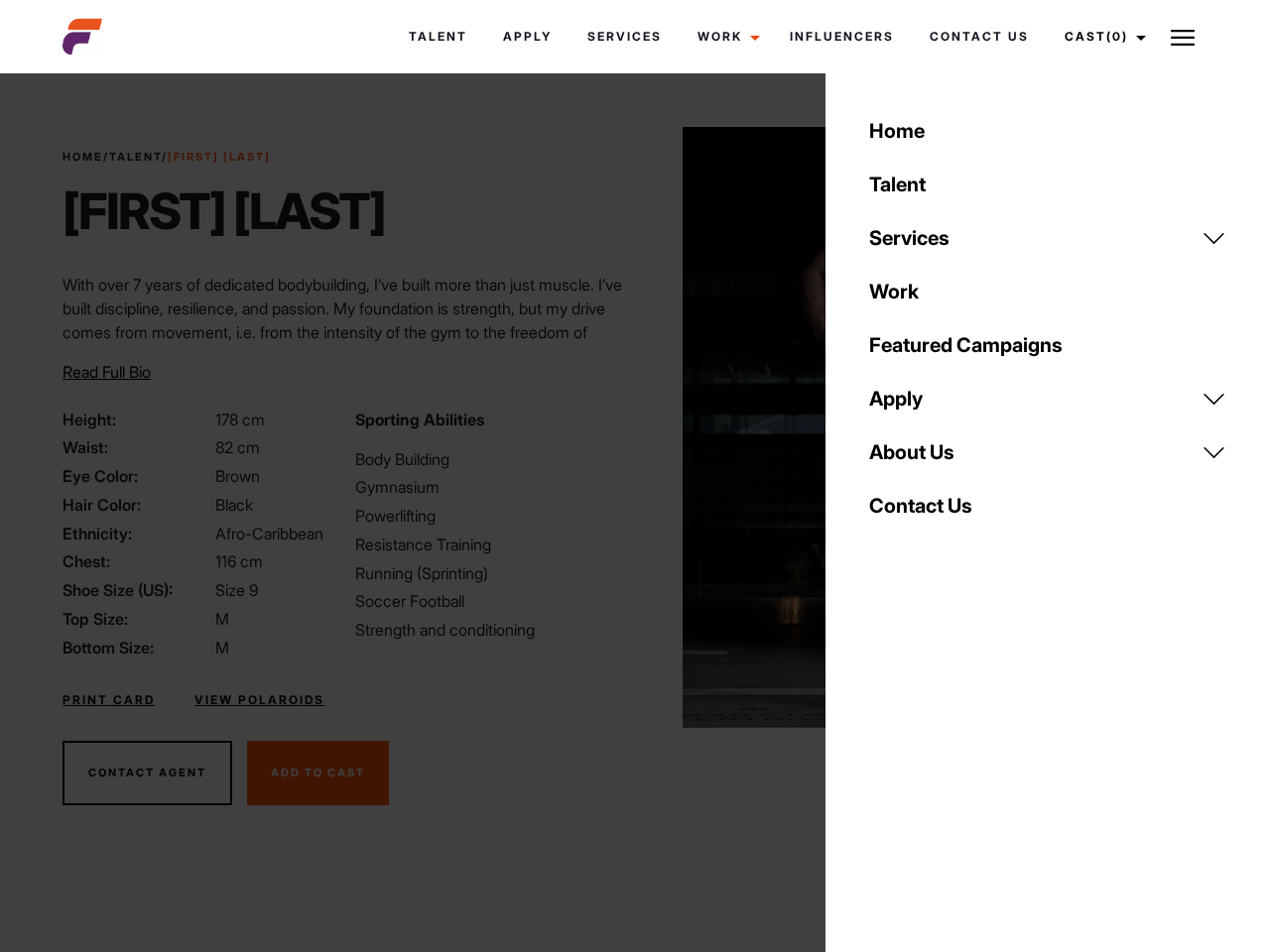 click on "Home
Talent
Services
Talent Casting
Photography
Videography
Creative
Hair and Make-Up
UGC
All Services
Work
Featured Campaigns
Apply
Be Discovered
Pre Shoot
Portfolio Photography
About Us
Discover AEFM
Founder
Our Clients
Testimonials
Contact Us" at bounding box center (1048, 476) 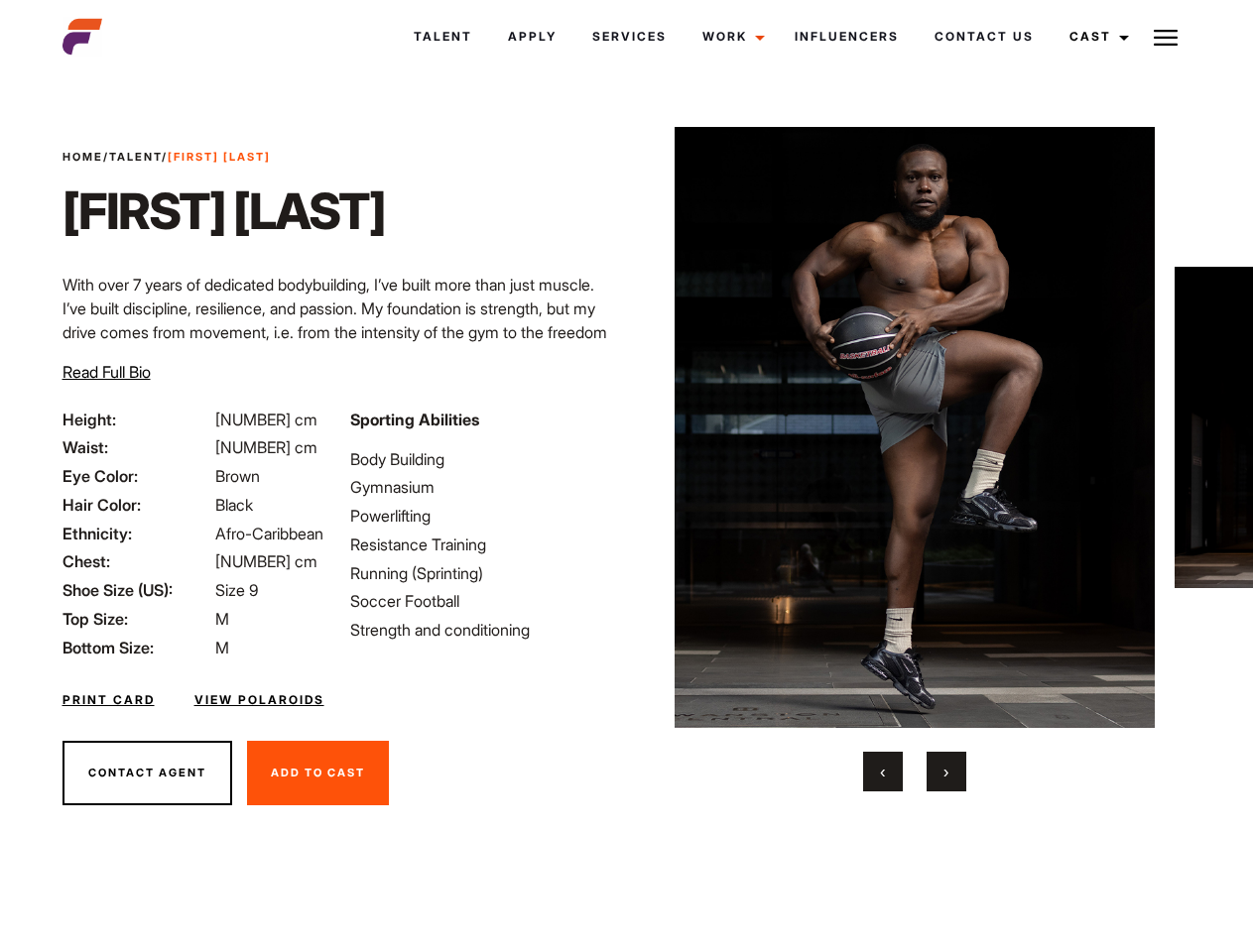 scroll, scrollTop: 0, scrollLeft: 0, axis: both 